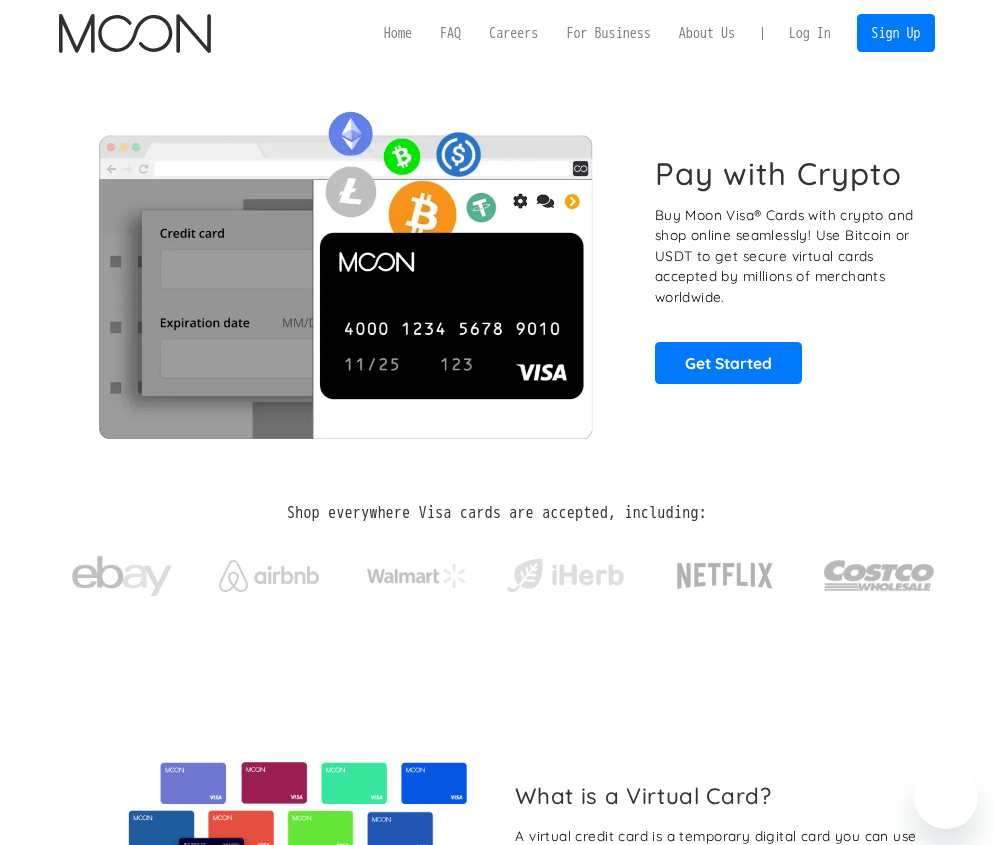 scroll, scrollTop: 0, scrollLeft: 0, axis: both 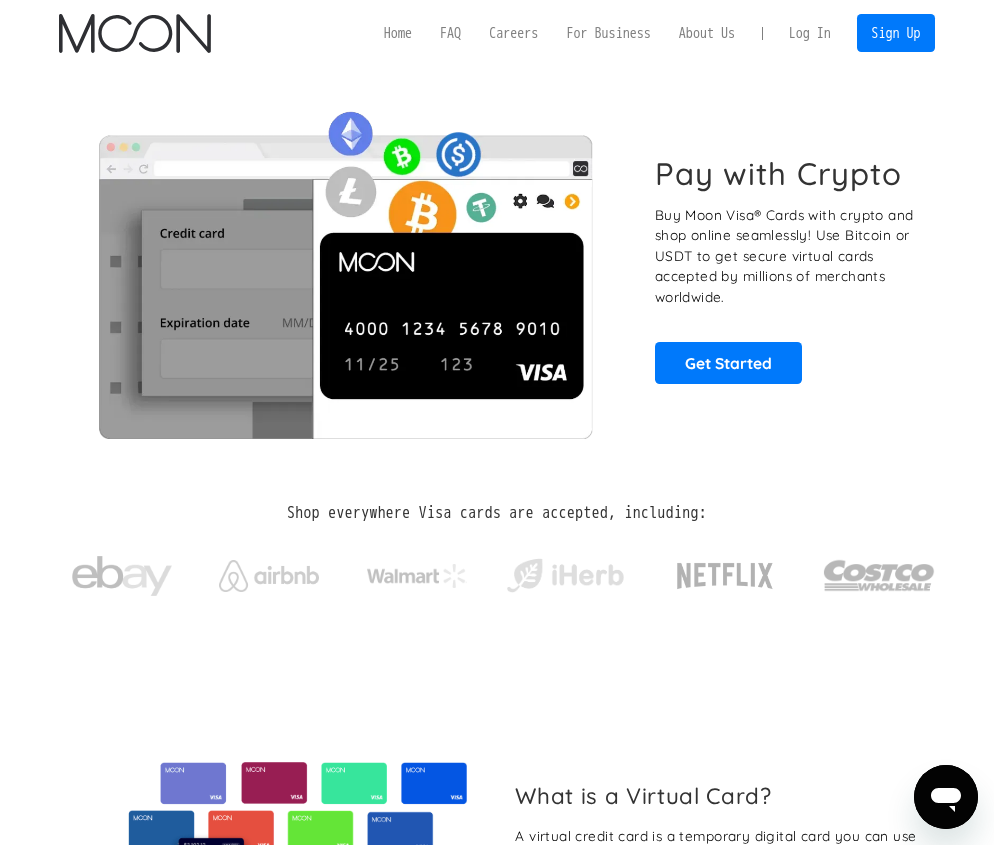 click on "Log In" at bounding box center [810, 33] 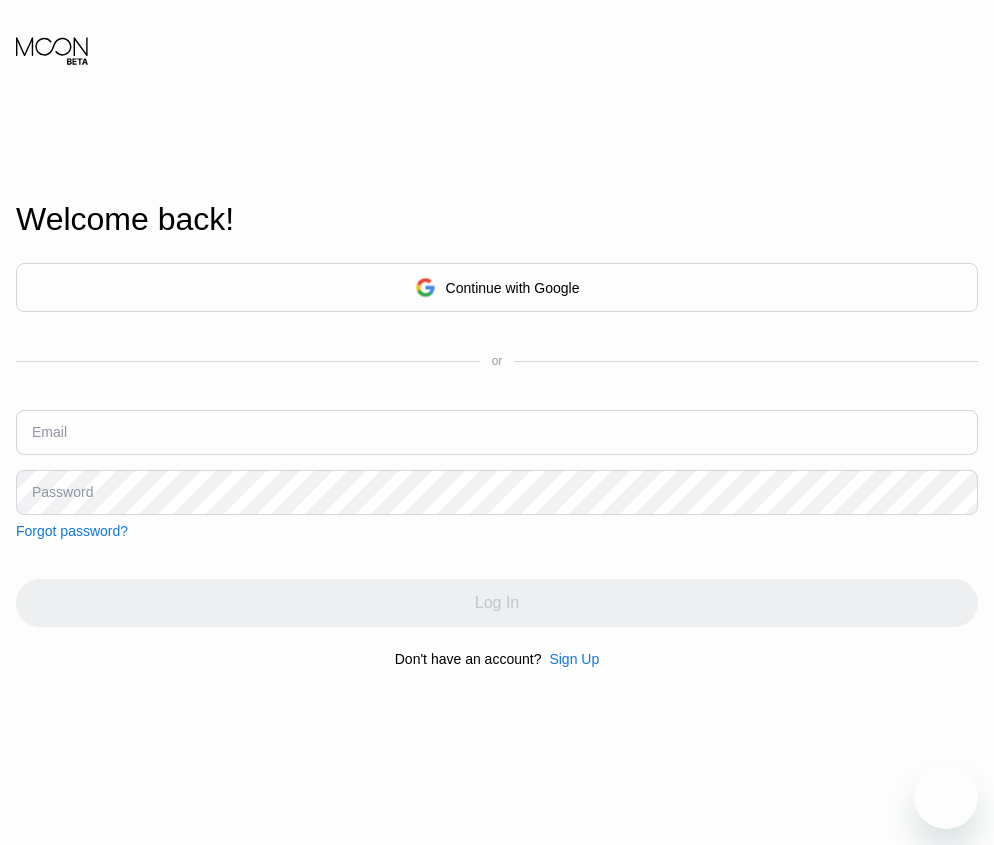 scroll, scrollTop: 0, scrollLeft: 0, axis: both 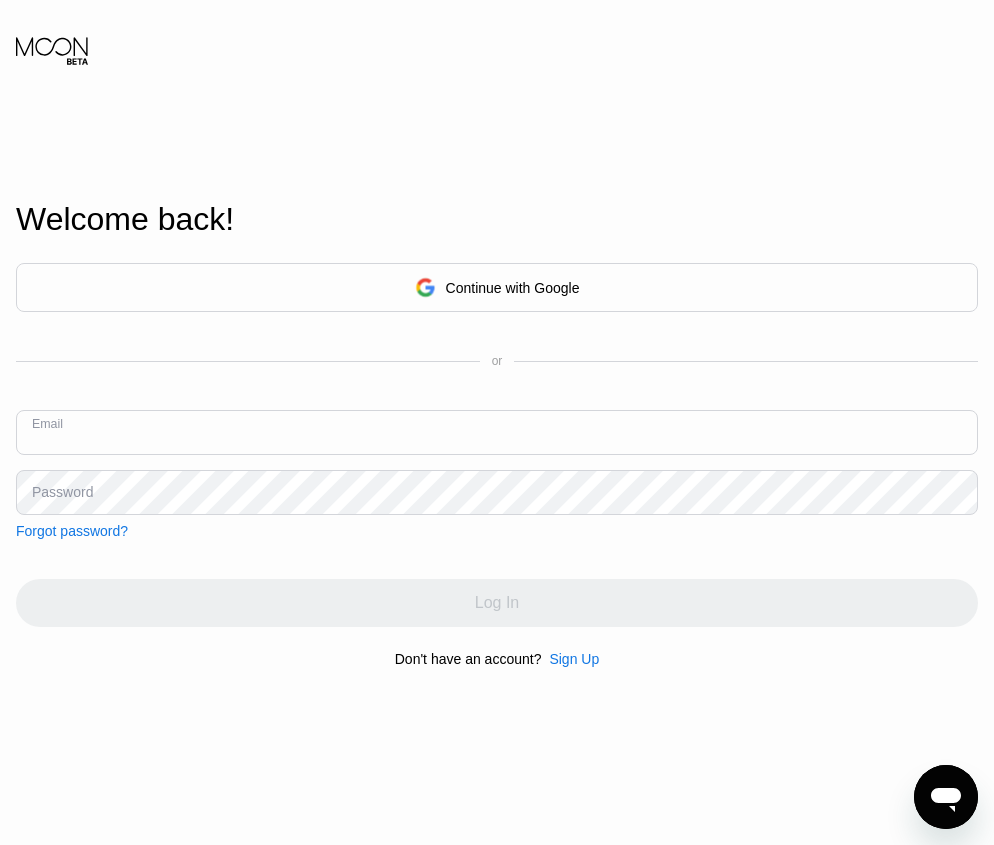 paste on "[EMAIL_ADDRESS][DOMAIN_NAME]" 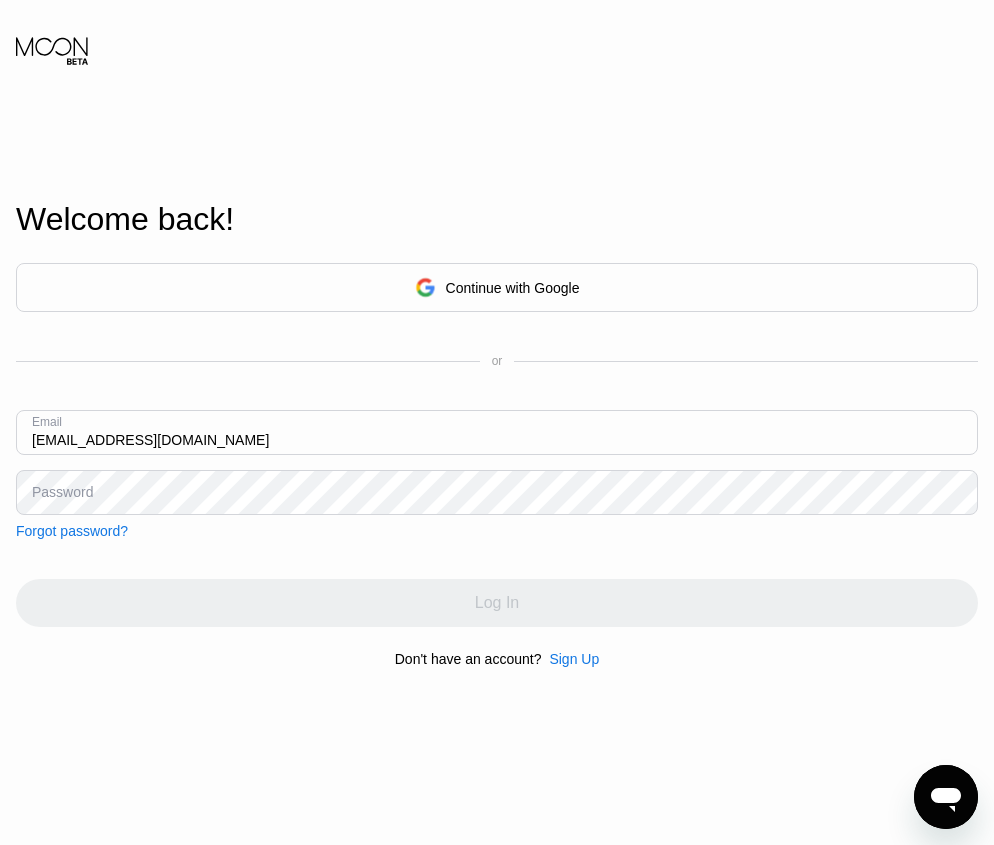 type on "[EMAIL_ADDRESS][DOMAIN_NAME]" 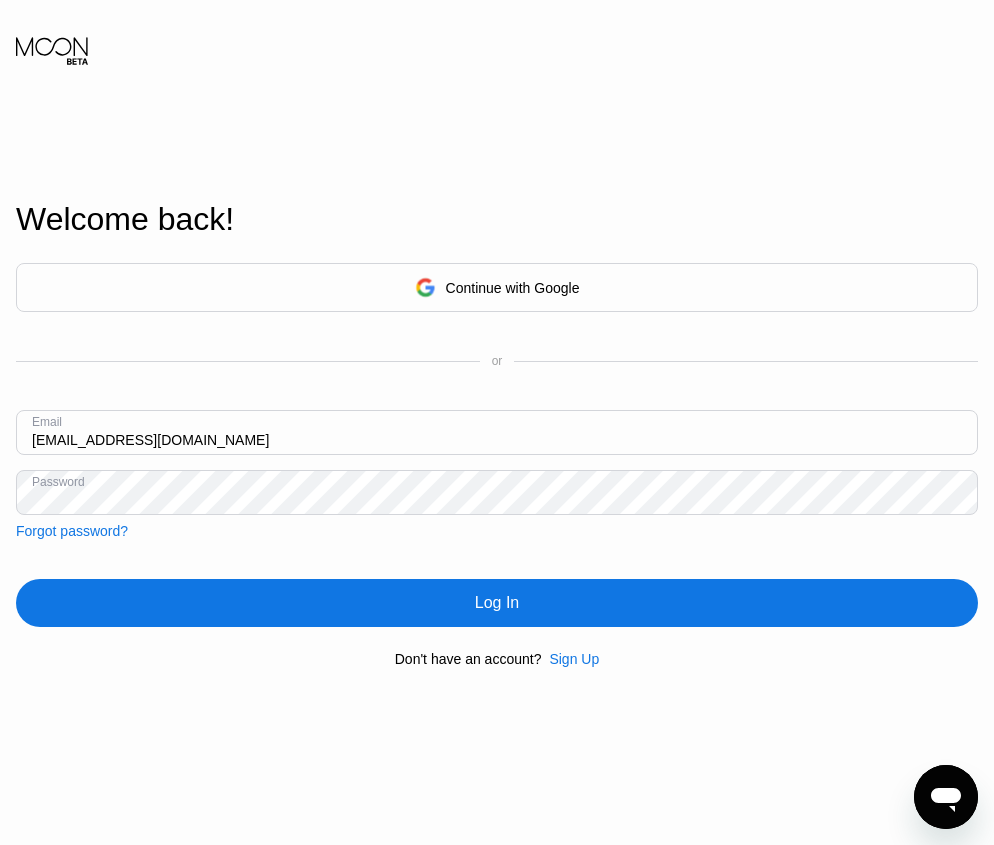 click on "Log In" at bounding box center (497, 603) 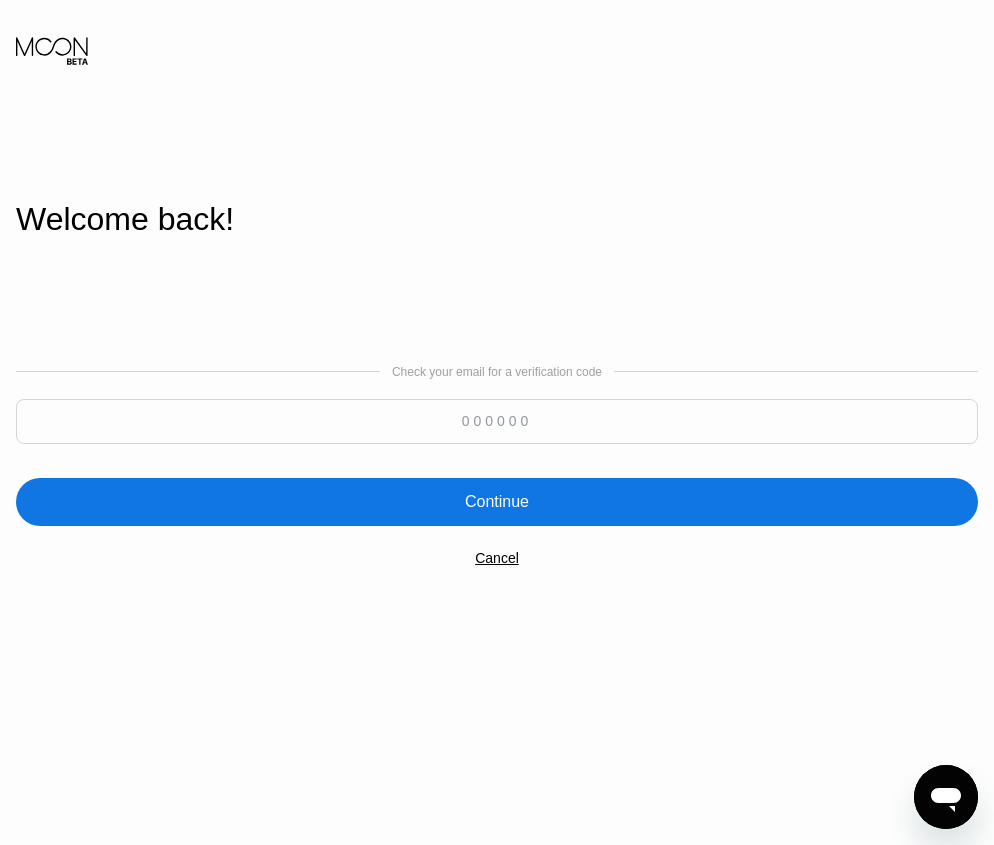 click at bounding box center (497, 421) 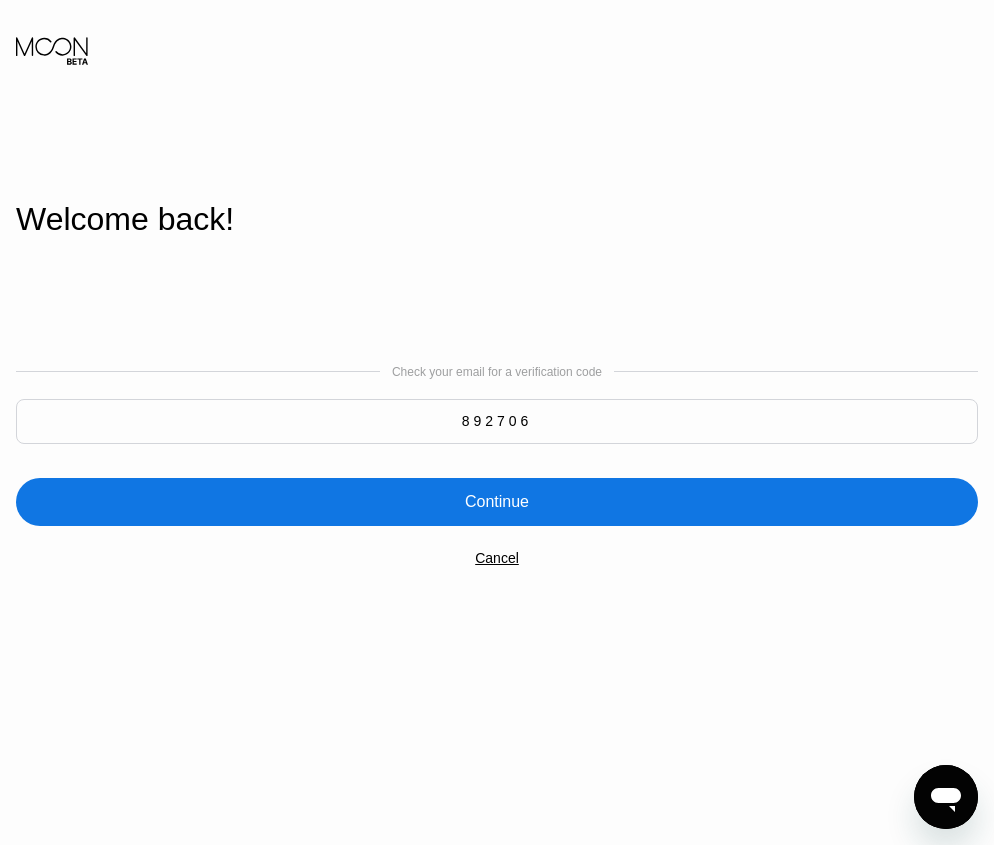 type on "892706" 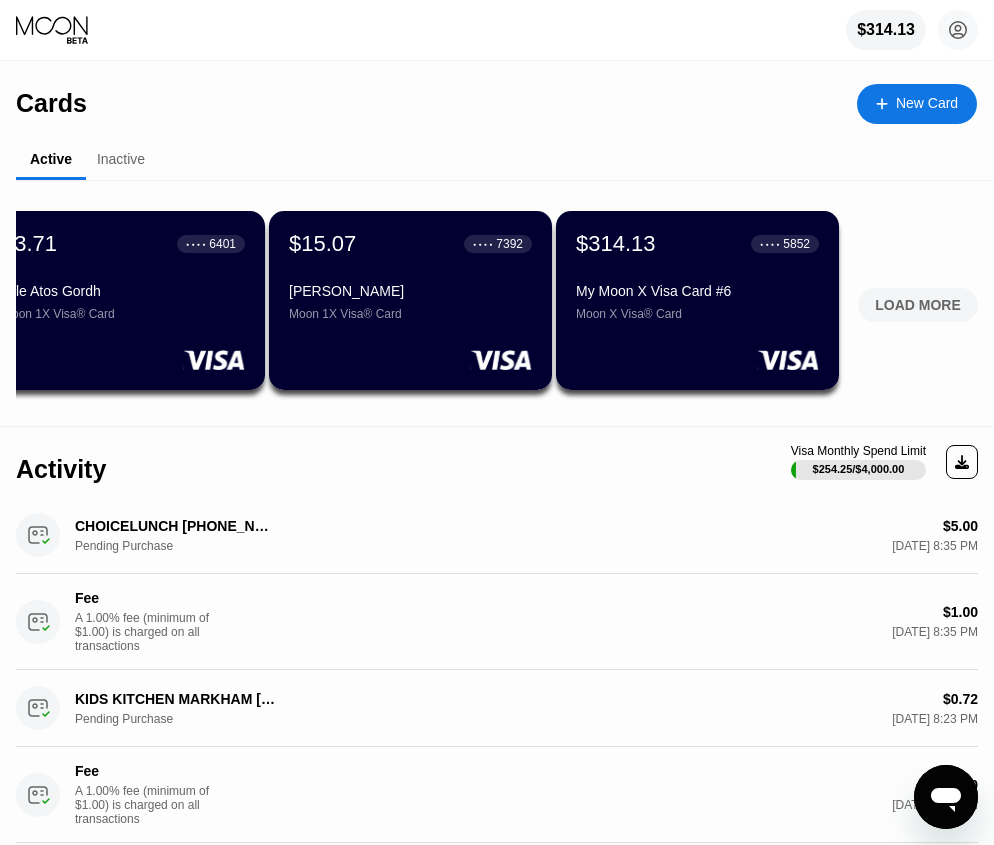 scroll, scrollTop: 0, scrollLeft: 608, axis: horizontal 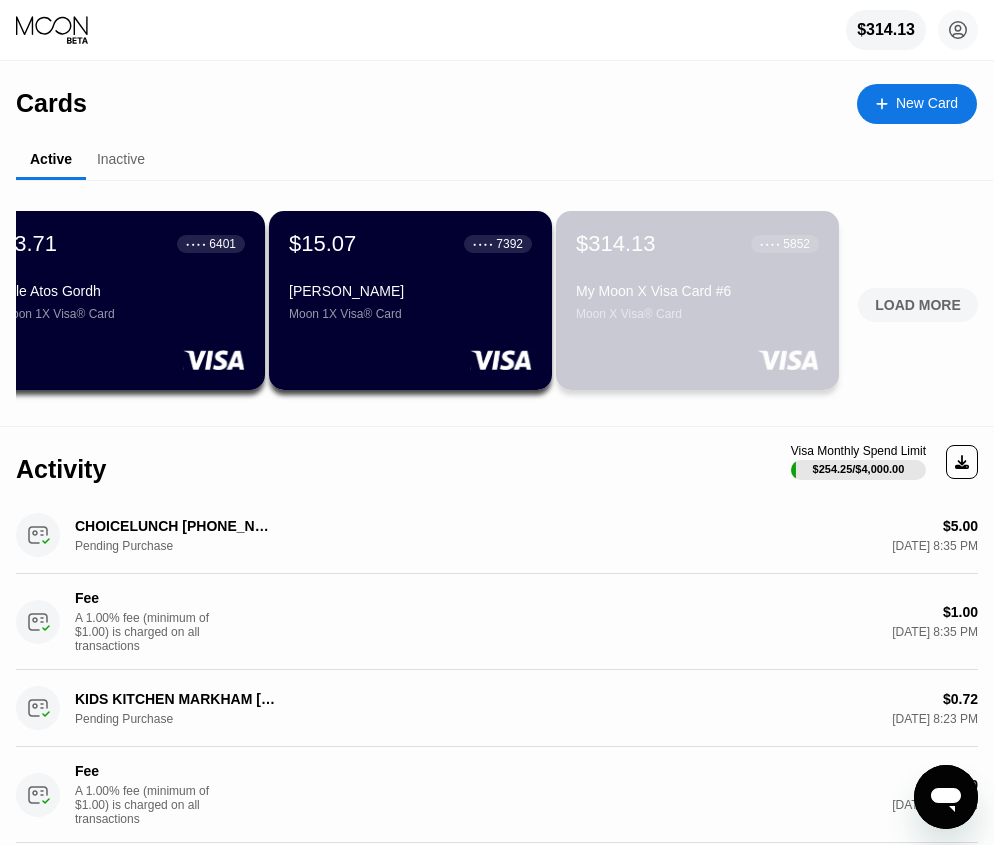 click on "Moon X Visa® Card" at bounding box center [697, 314] 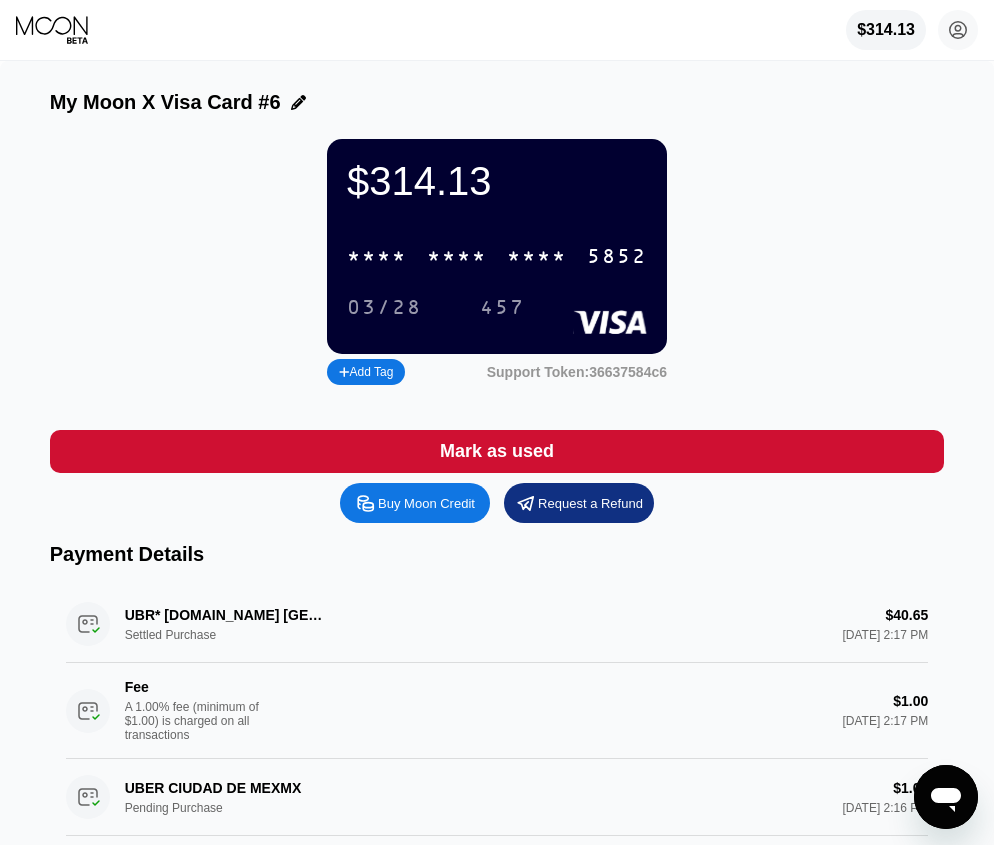 click on "* * * *" at bounding box center [537, 257] 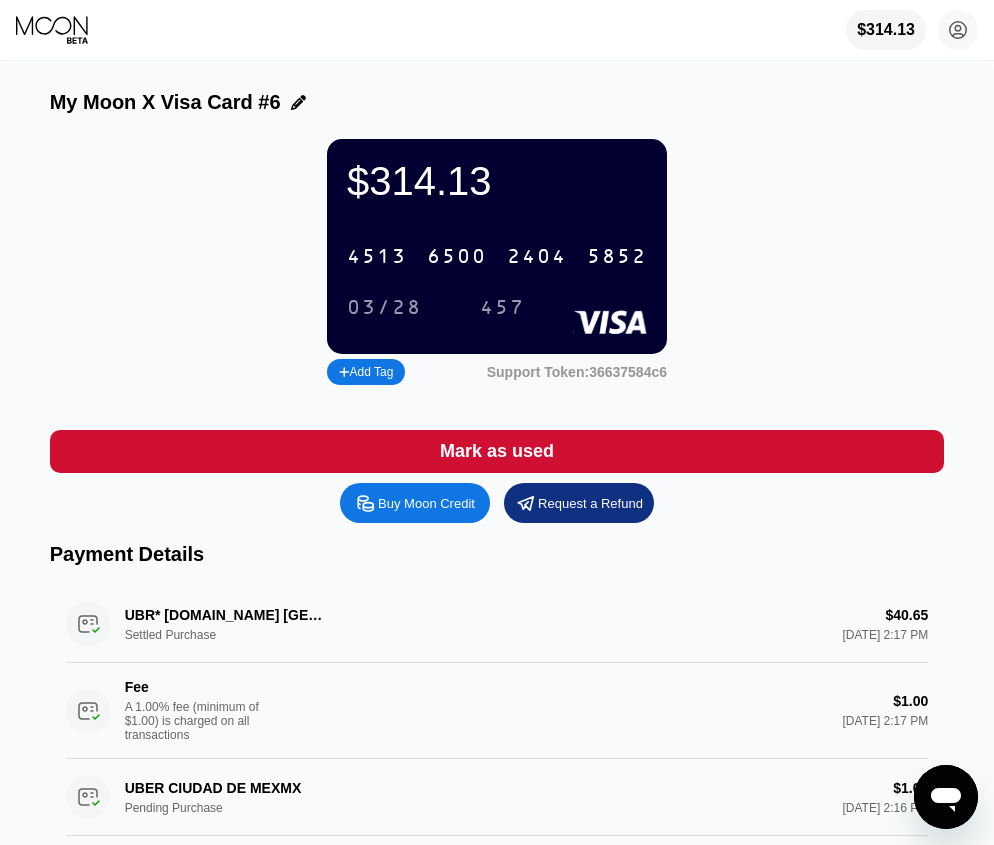 click 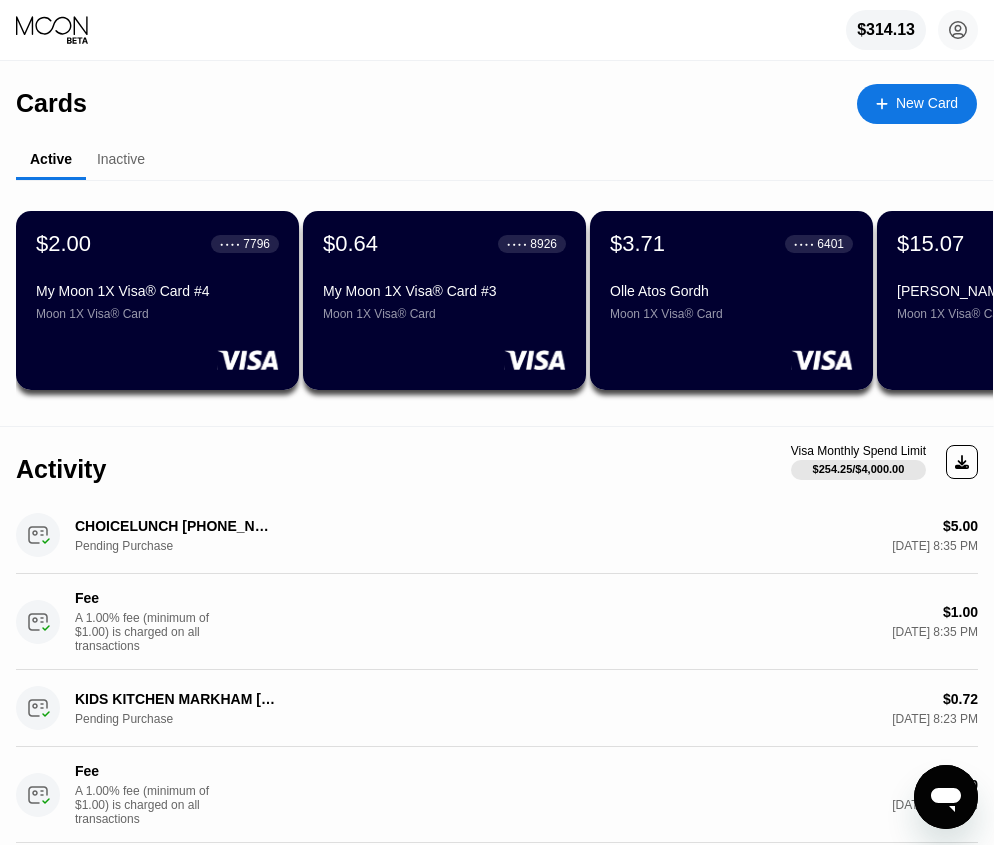 click on "MAEN JOMAAH" at bounding box center [1018, 291] 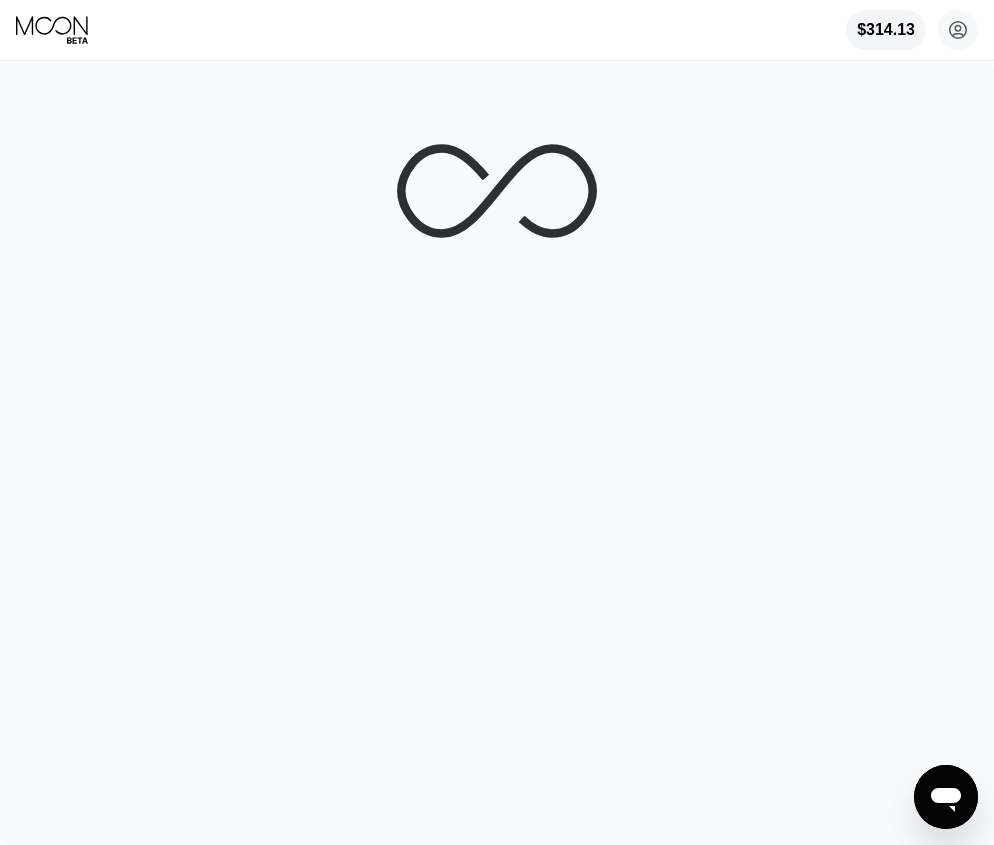 scroll, scrollTop: 0, scrollLeft: 0, axis: both 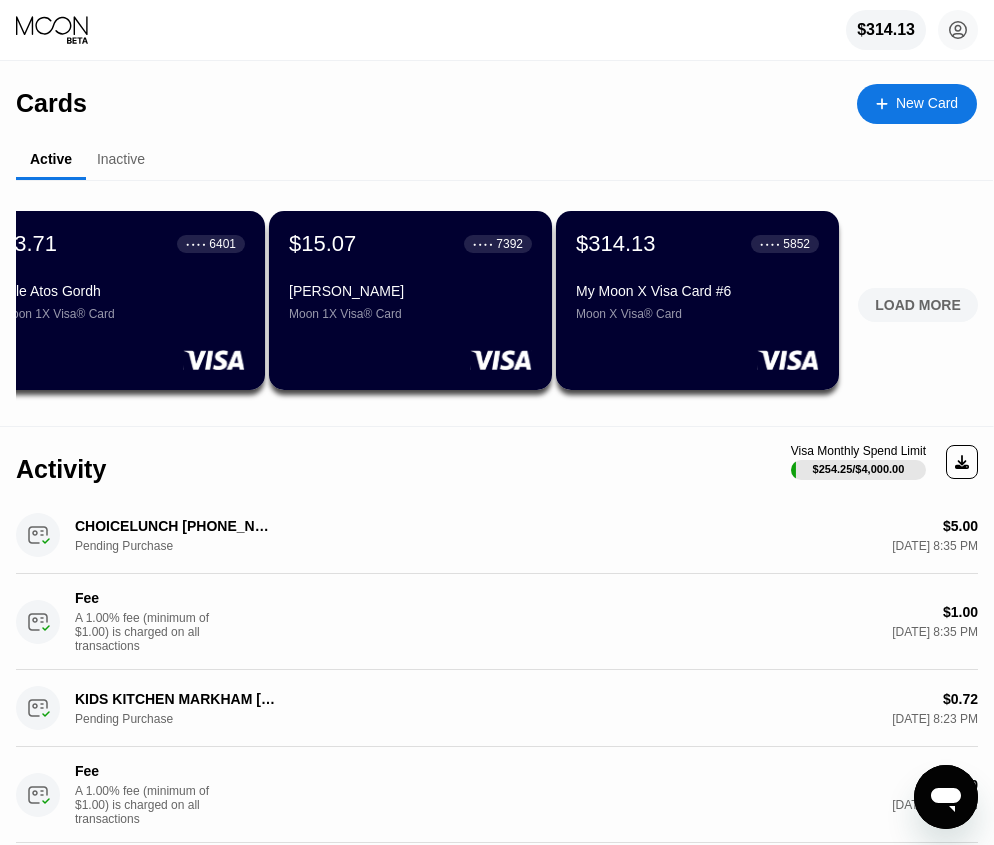 click on "LOAD MORE" at bounding box center [918, 305] 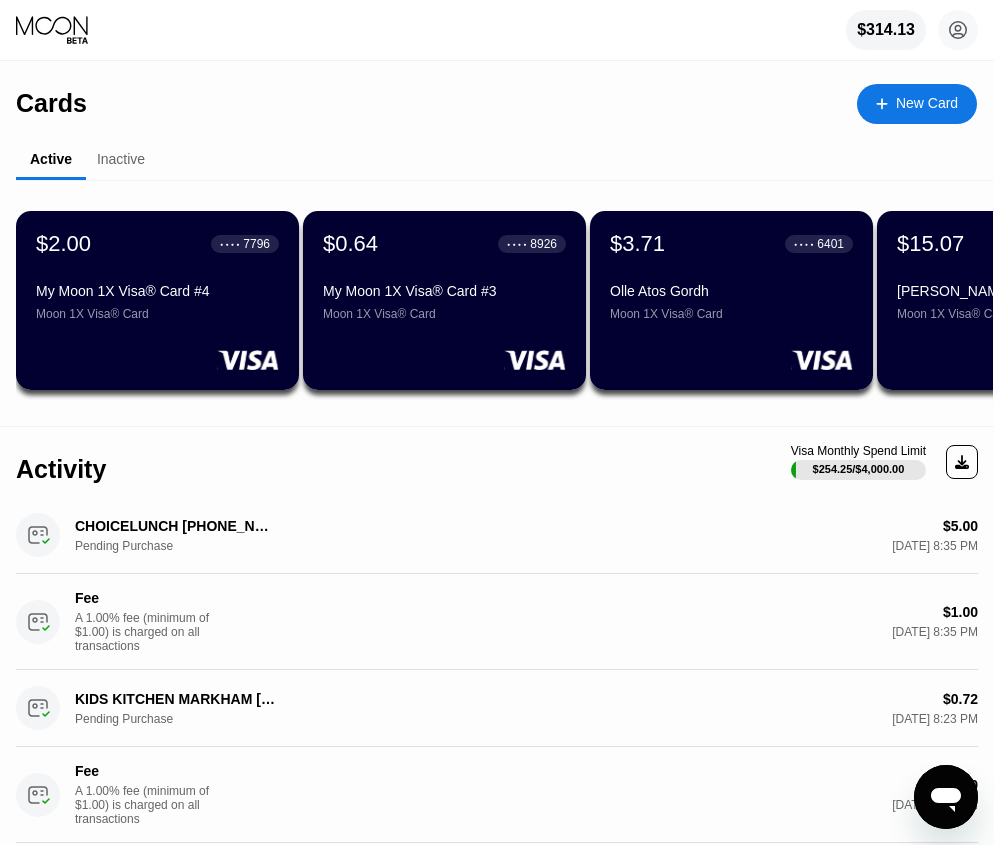 scroll, scrollTop: 0, scrollLeft: 505, axis: horizontal 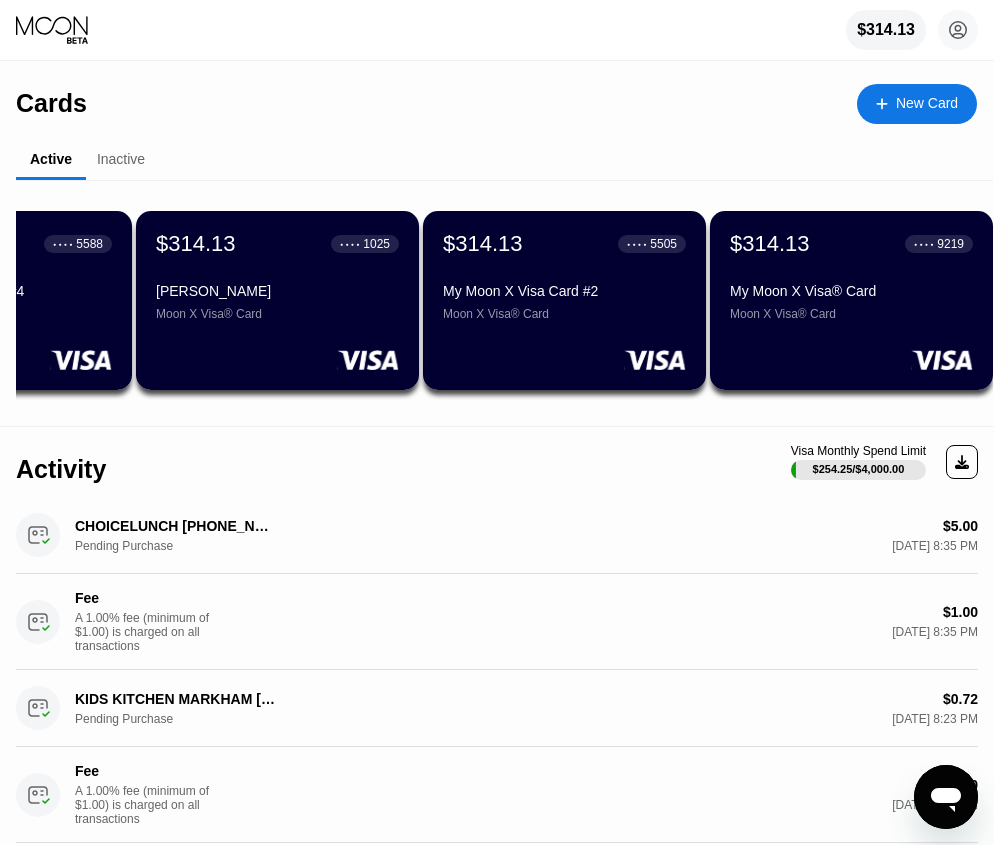 click on "My Moon X Visa® Card" at bounding box center (851, 291) 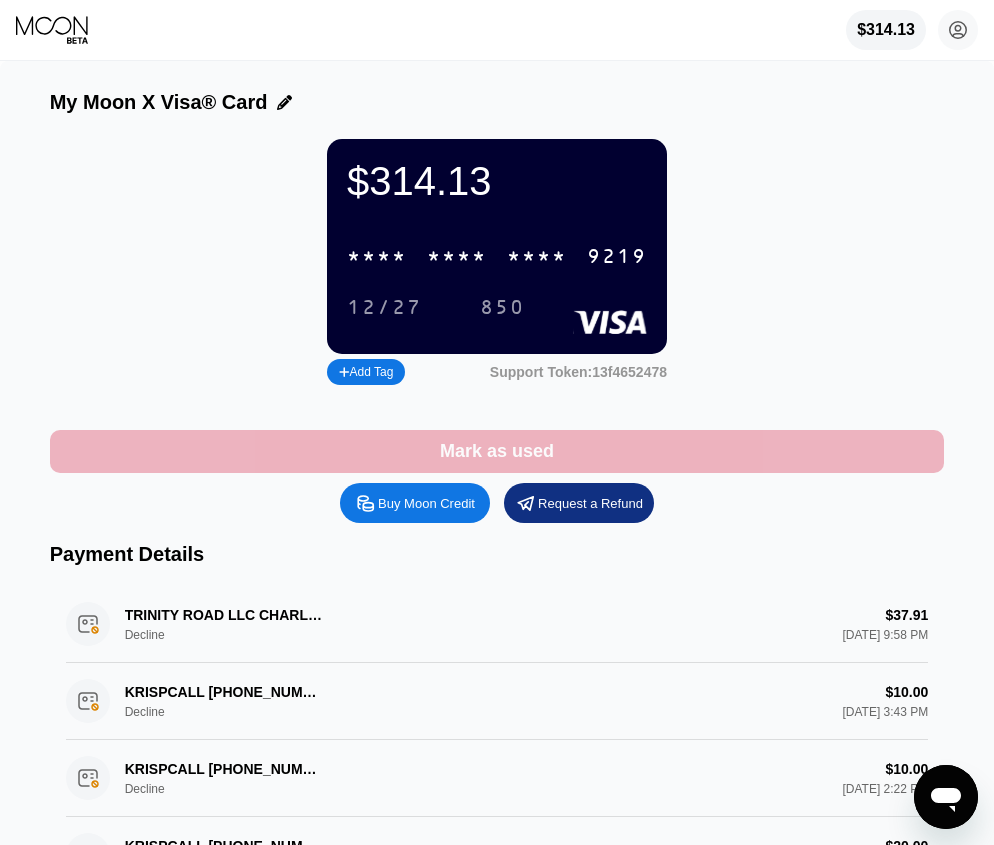 click on "Mark as used" at bounding box center [497, 451] 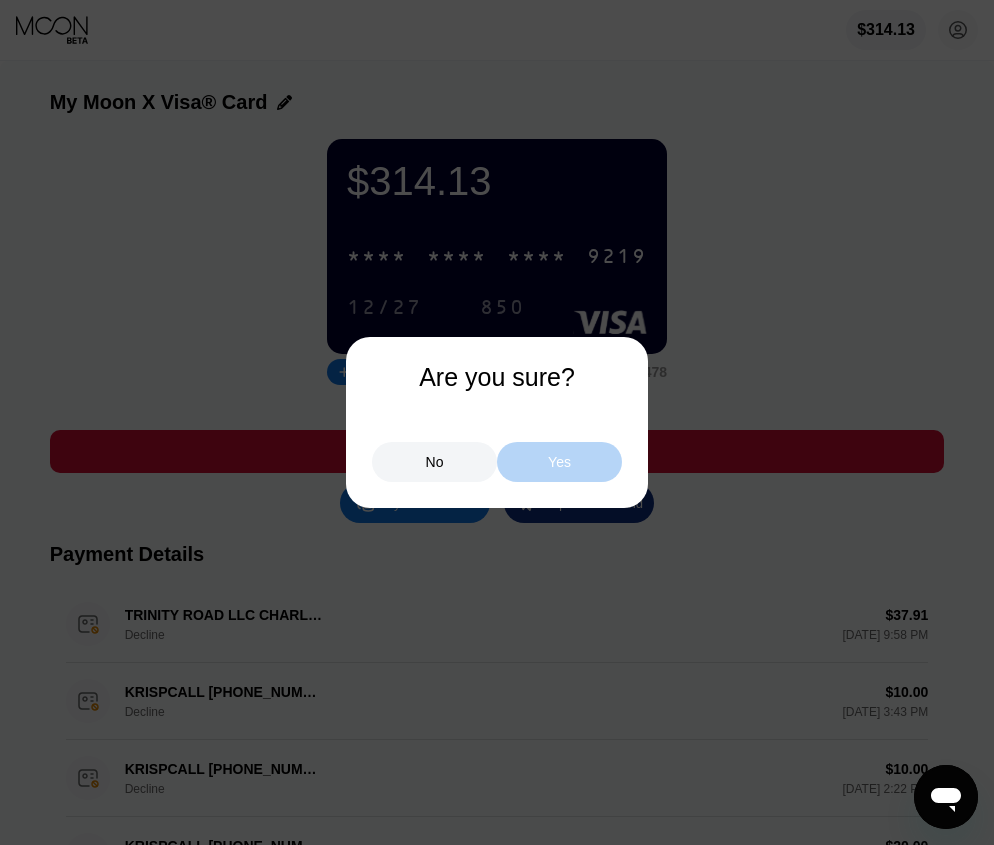 click on "Yes" at bounding box center (559, 462) 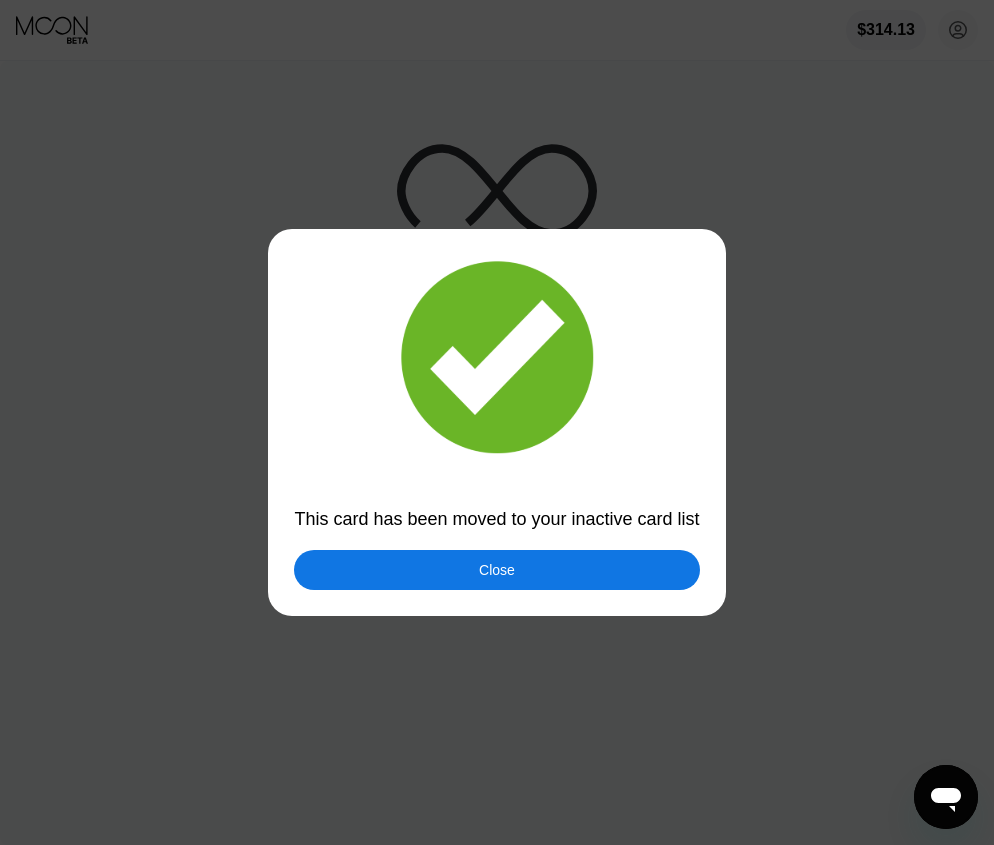 click on "Close" at bounding box center [496, 570] 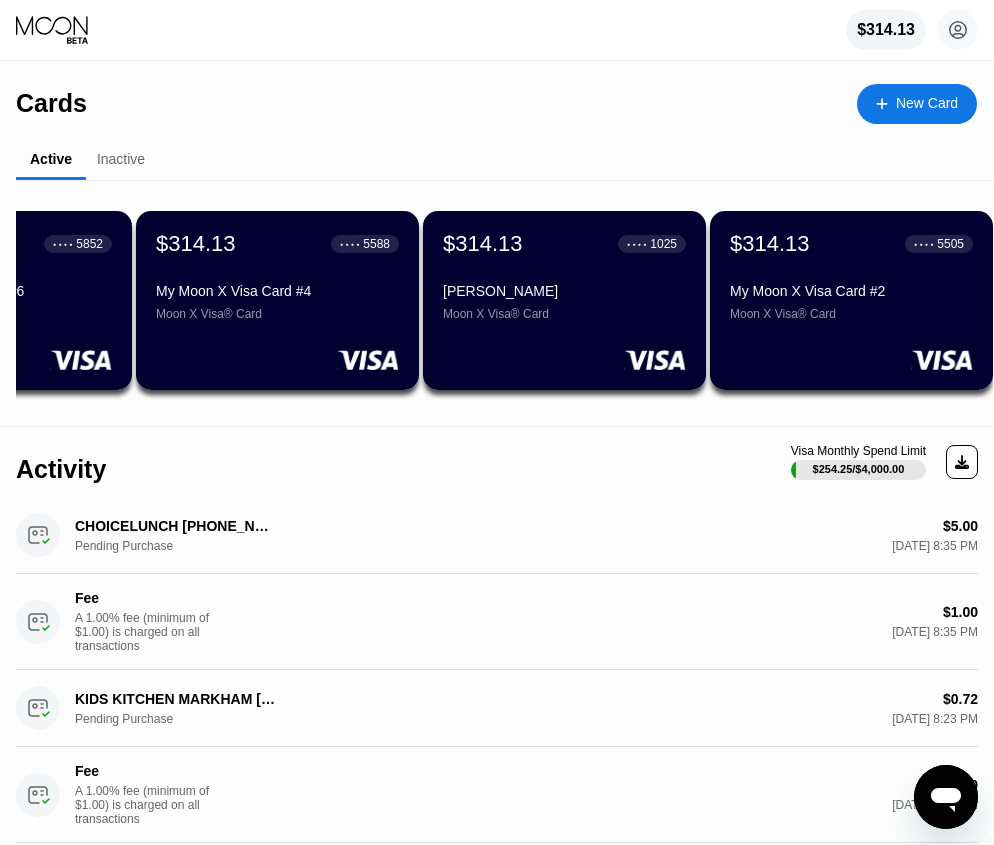 scroll, scrollTop: 0, scrollLeft: 1315, axis: horizontal 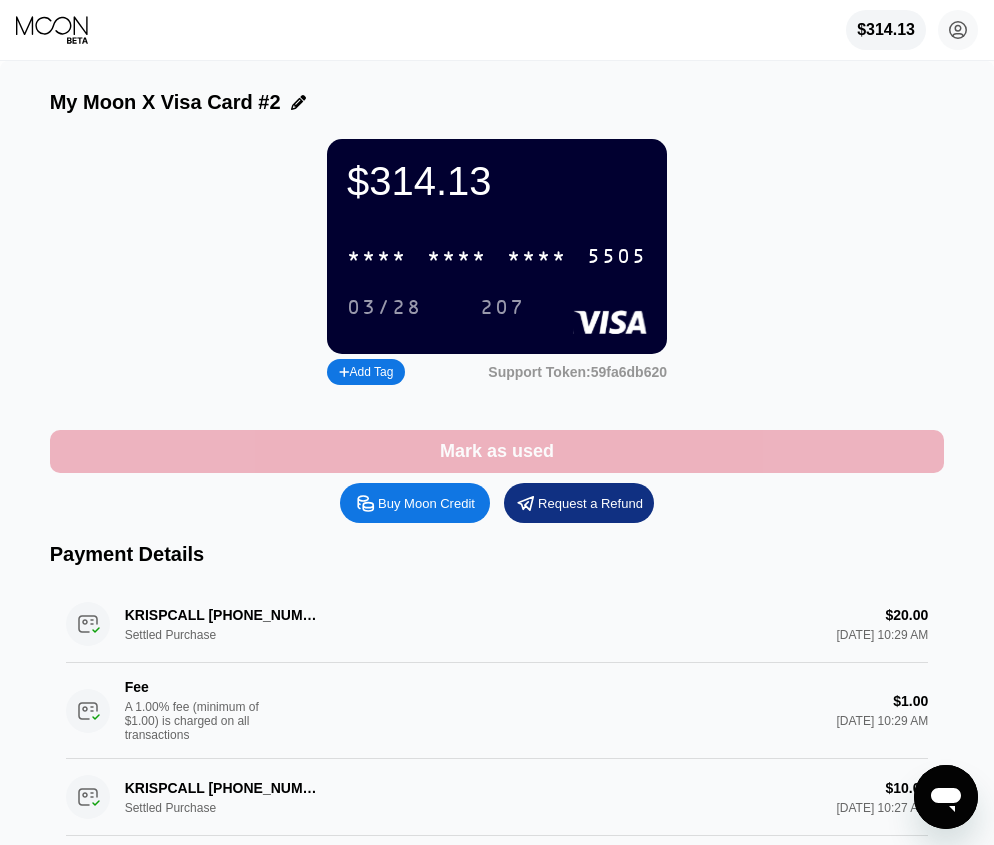 click on "Mark as used" at bounding box center (497, 451) 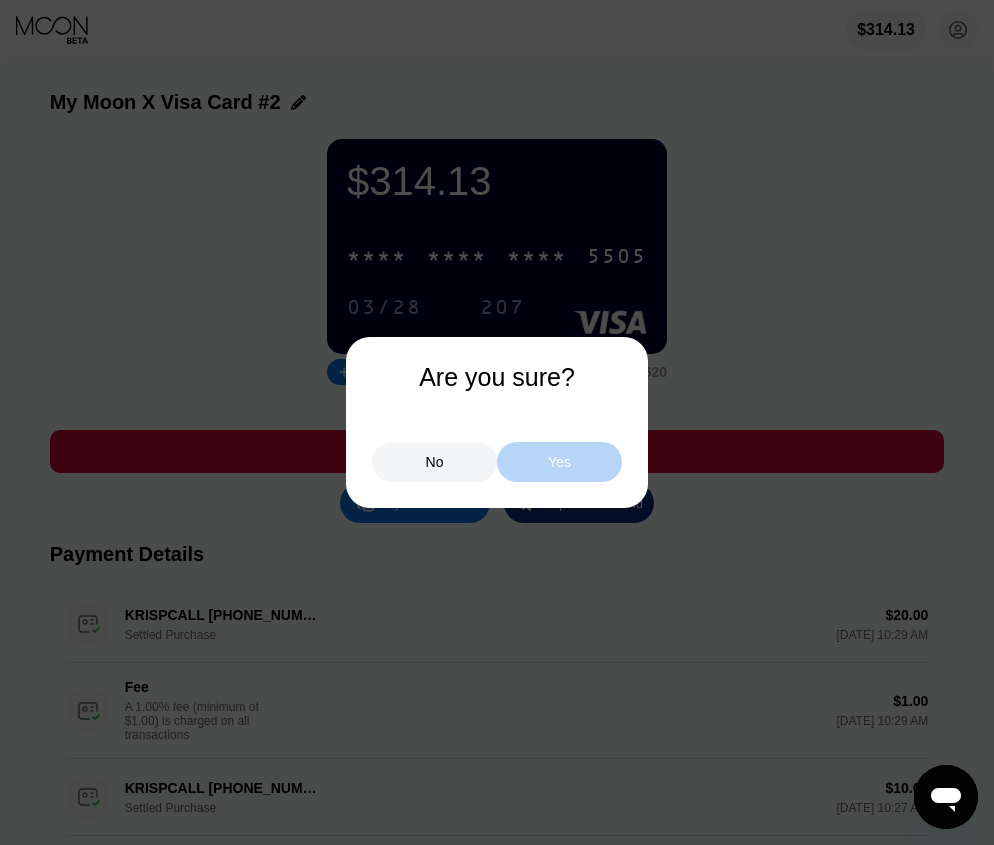 click on "Yes" at bounding box center (559, 462) 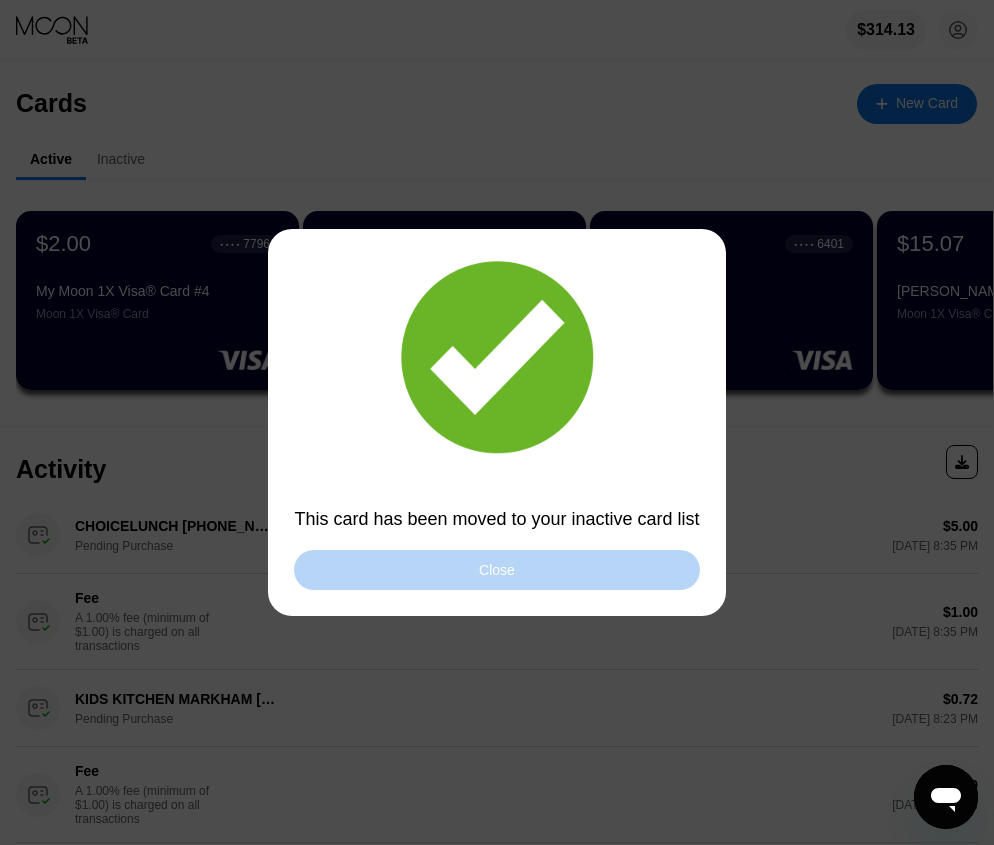 click on "Close" at bounding box center [496, 570] 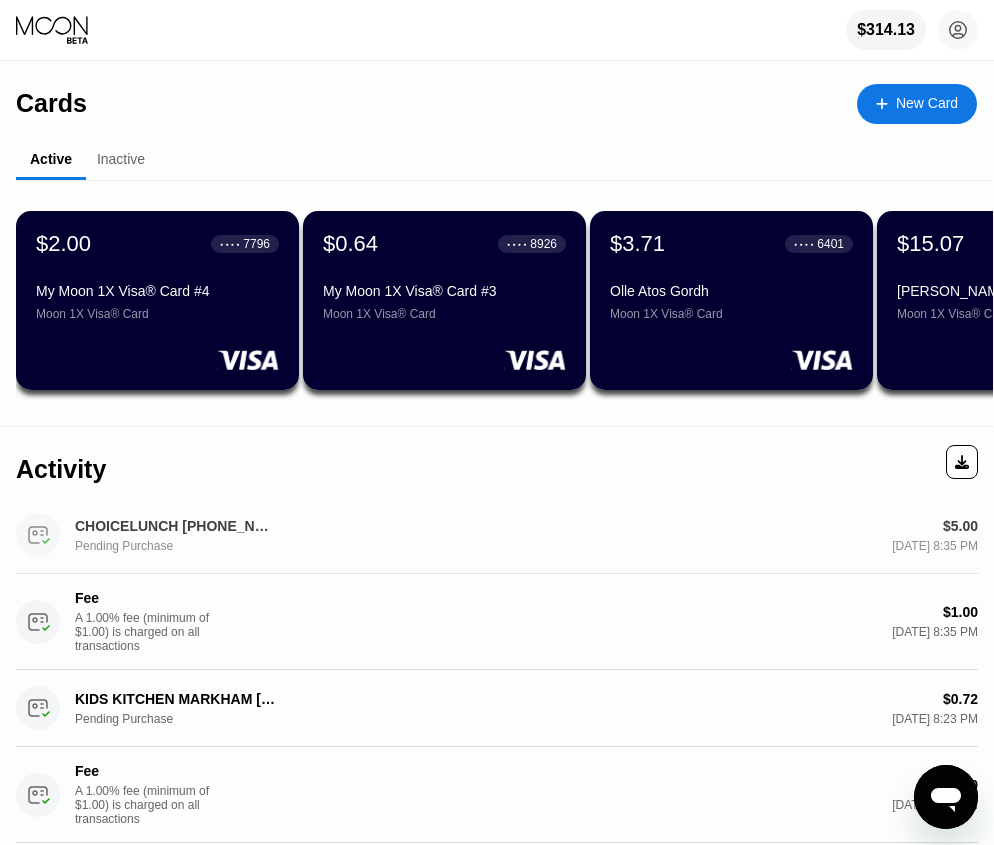 click on "CHOICELUNCH              855-465-8624 US Pending Purchase $5.00 Jul 20, 2025 8:35 PM" at bounding box center (497, 535) 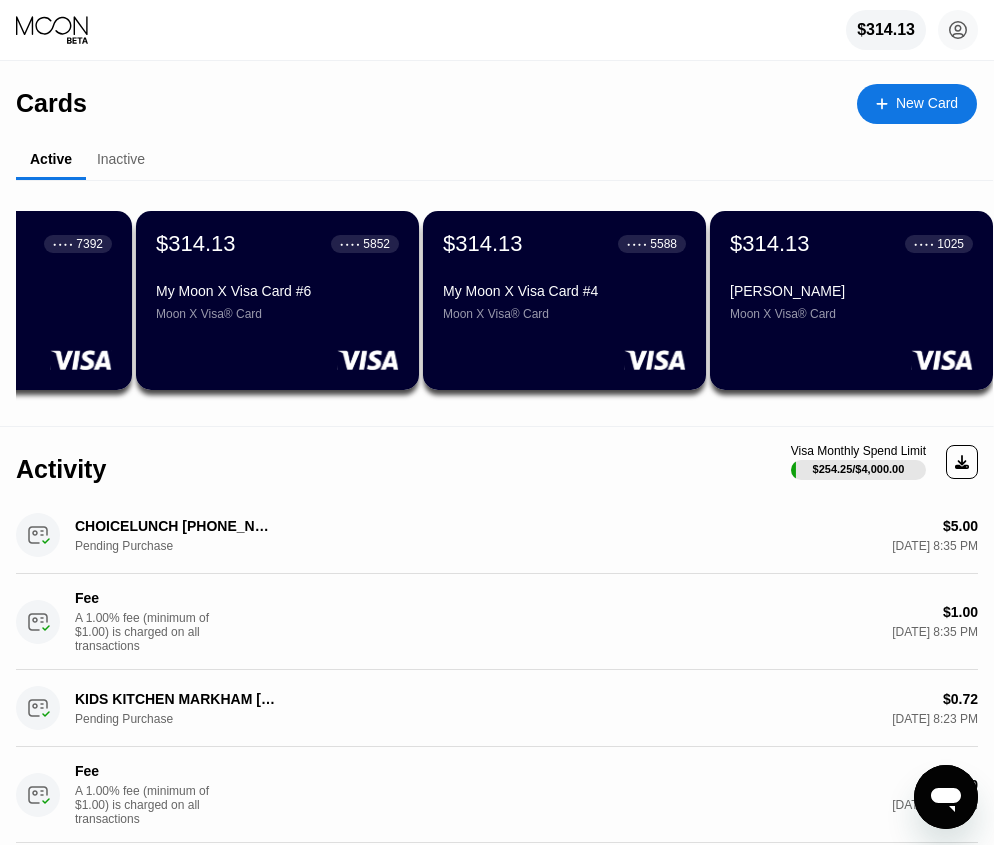 scroll, scrollTop: 0, scrollLeft: 1028, axis: horizontal 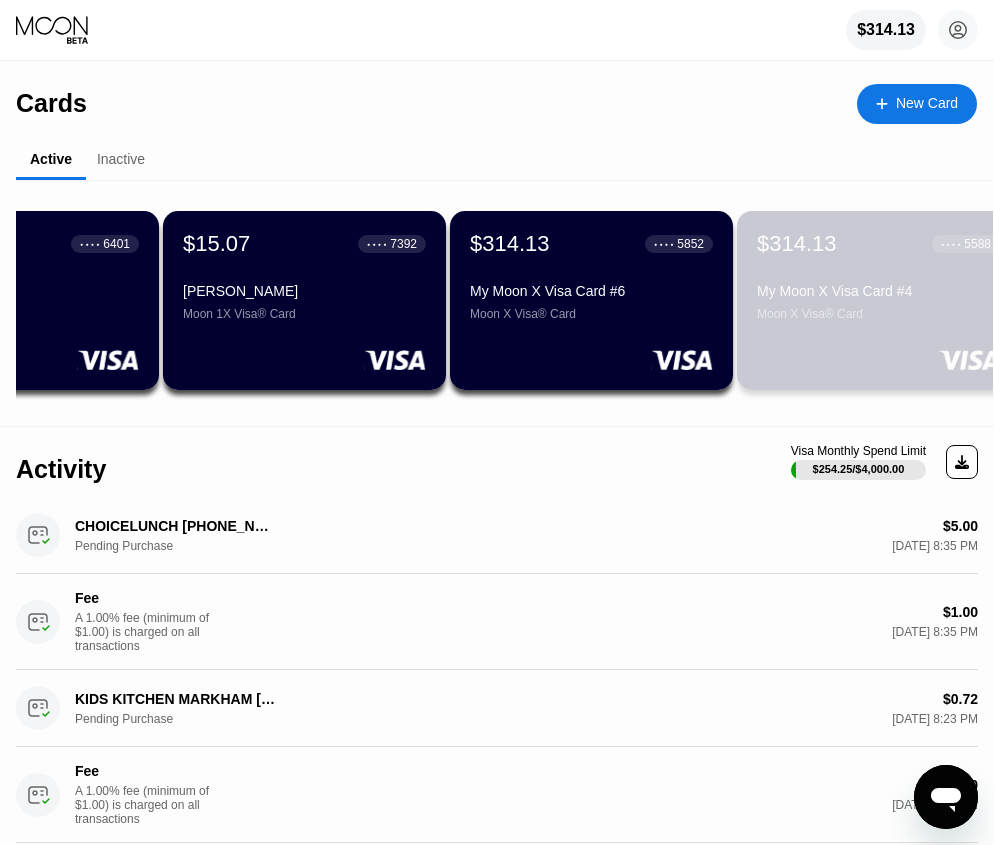 click on "My Moon X Visa Card #4" at bounding box center (878, 291) 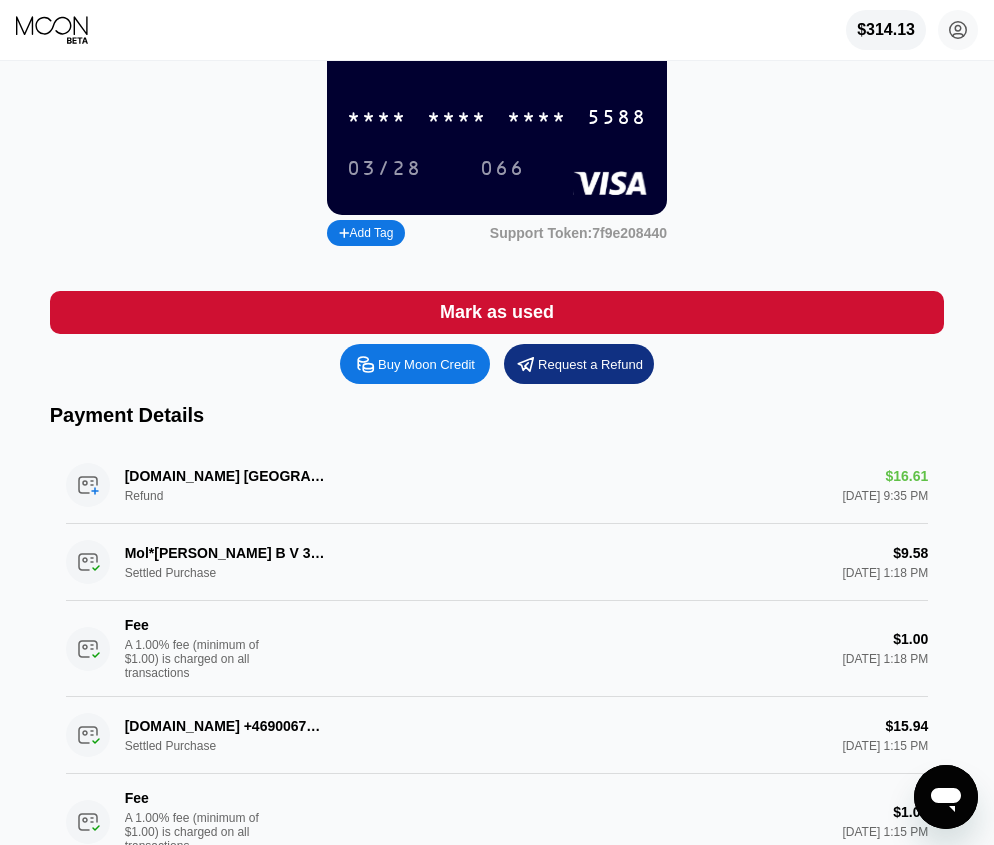 scroll, scrollTop: 137, scrollLeft: 0, axis: vertical 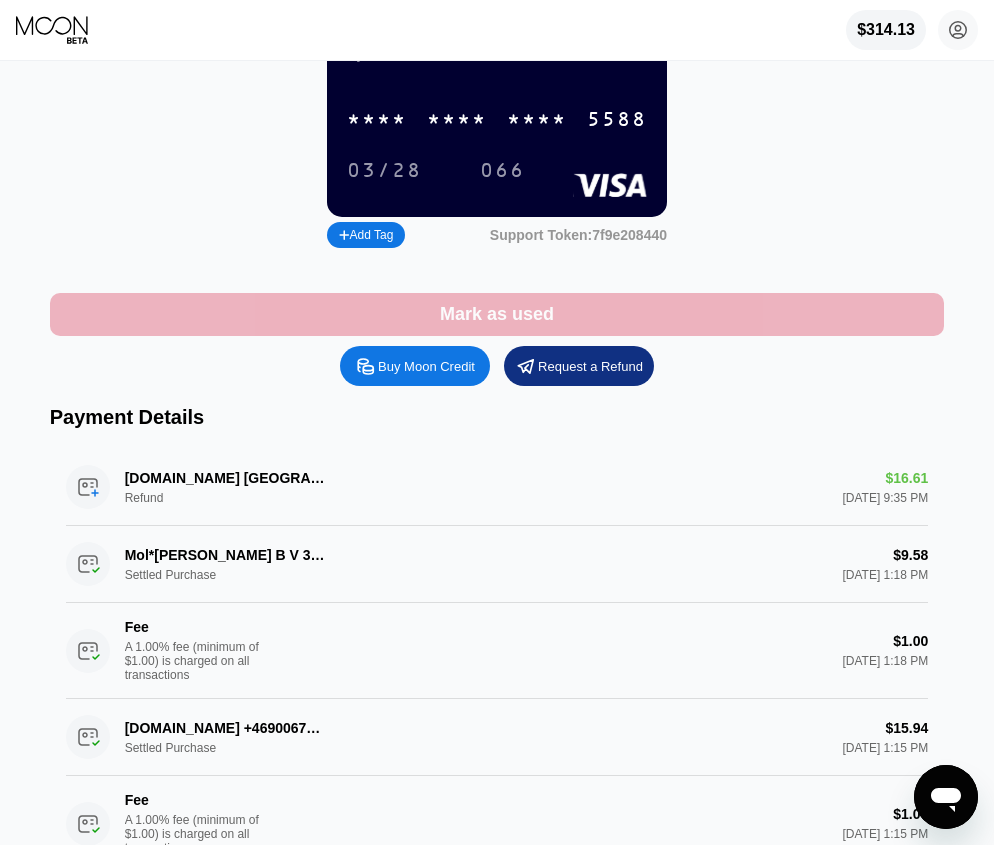 click on "Mark as used" at bounding box center (497, 314) 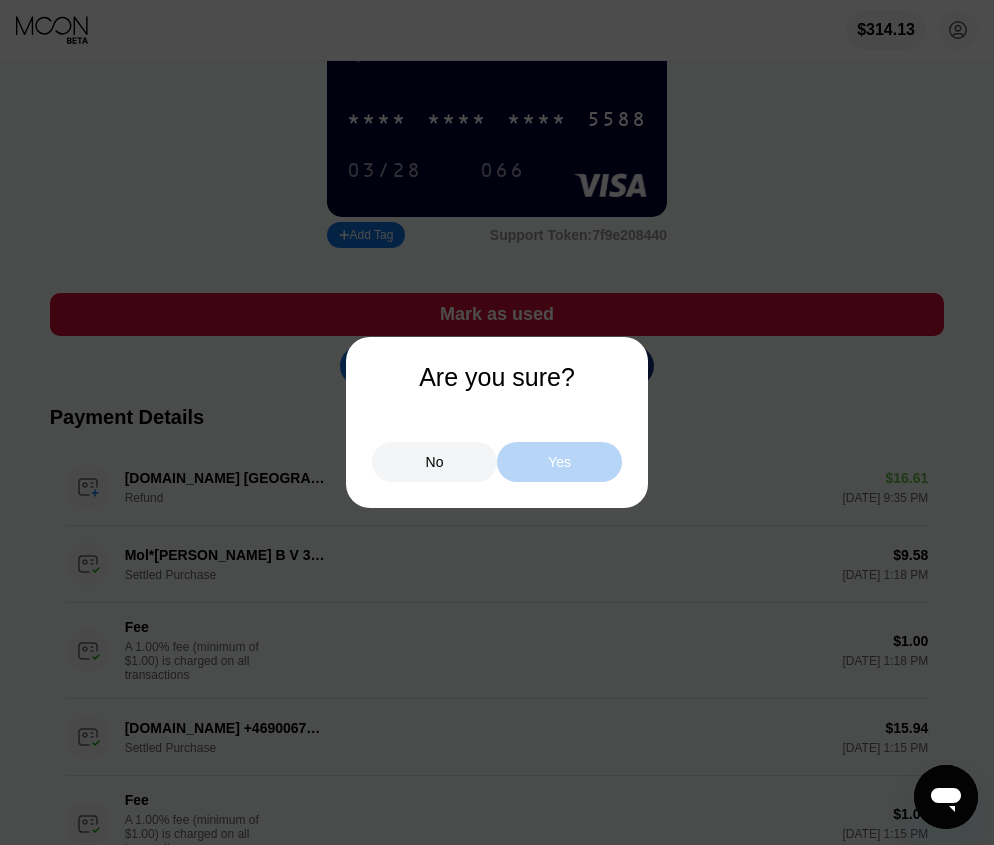 click on "Yes" at bounding box center (559, 462) 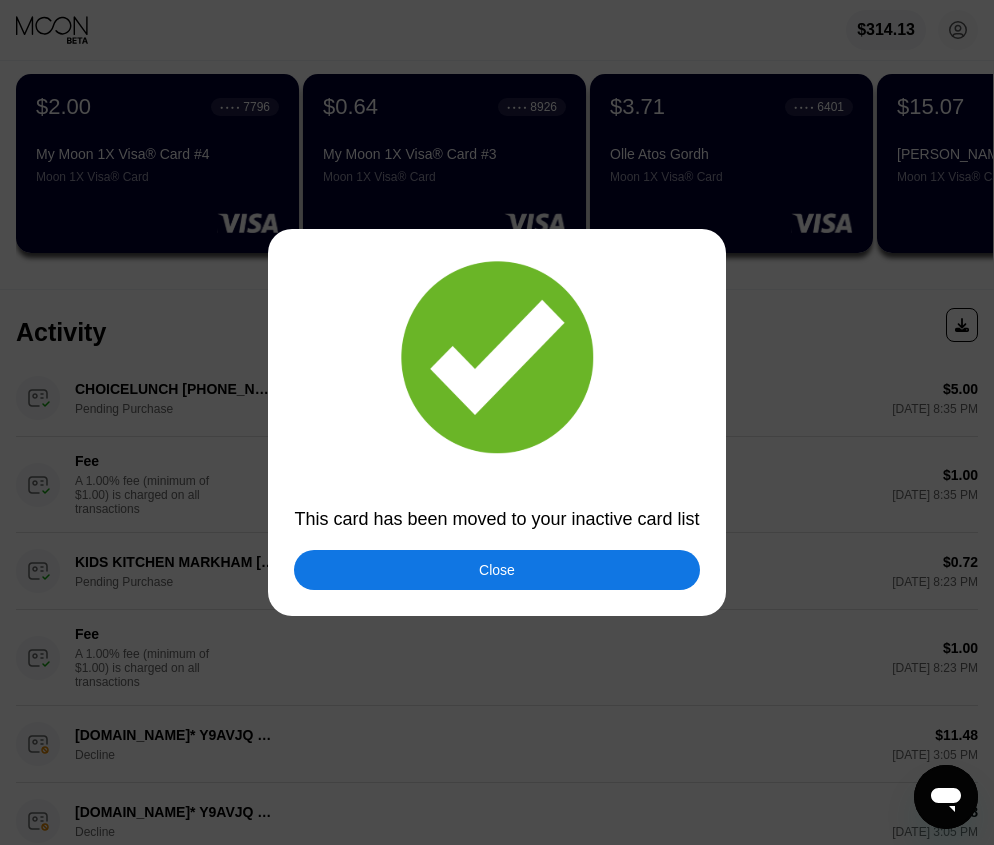 scroll, scrollTop: 0, scrollLeft: 0, axis: both 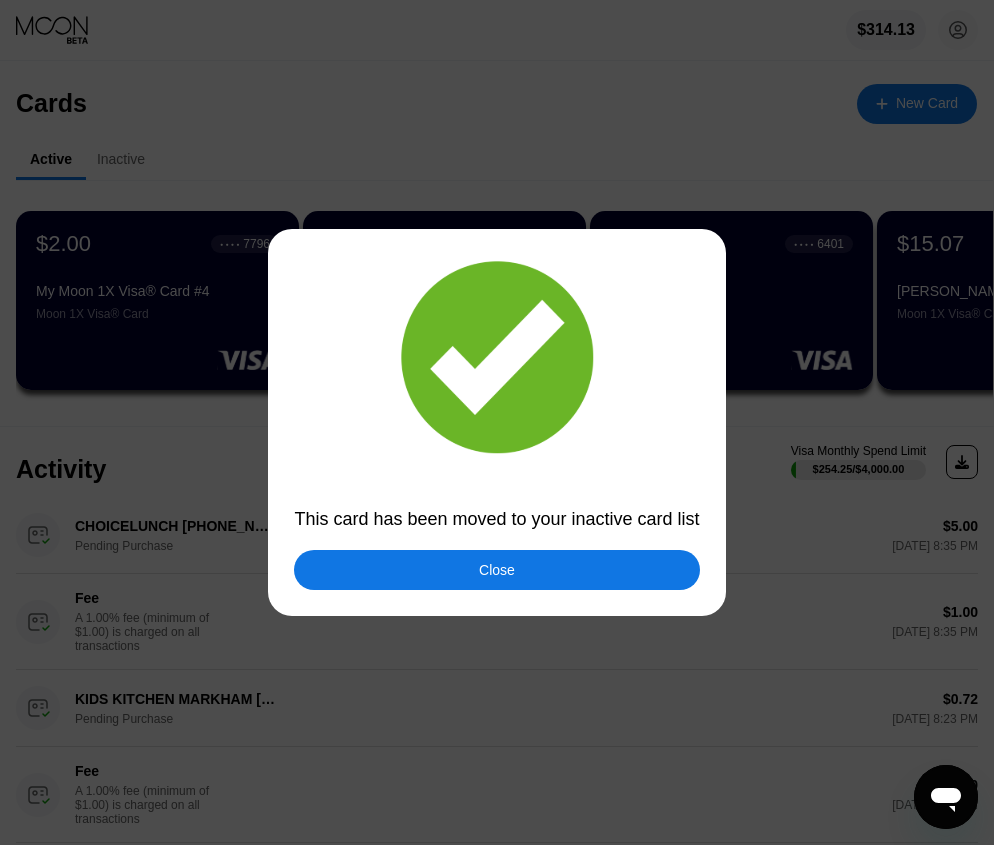 click at bounding box center (497, 422) 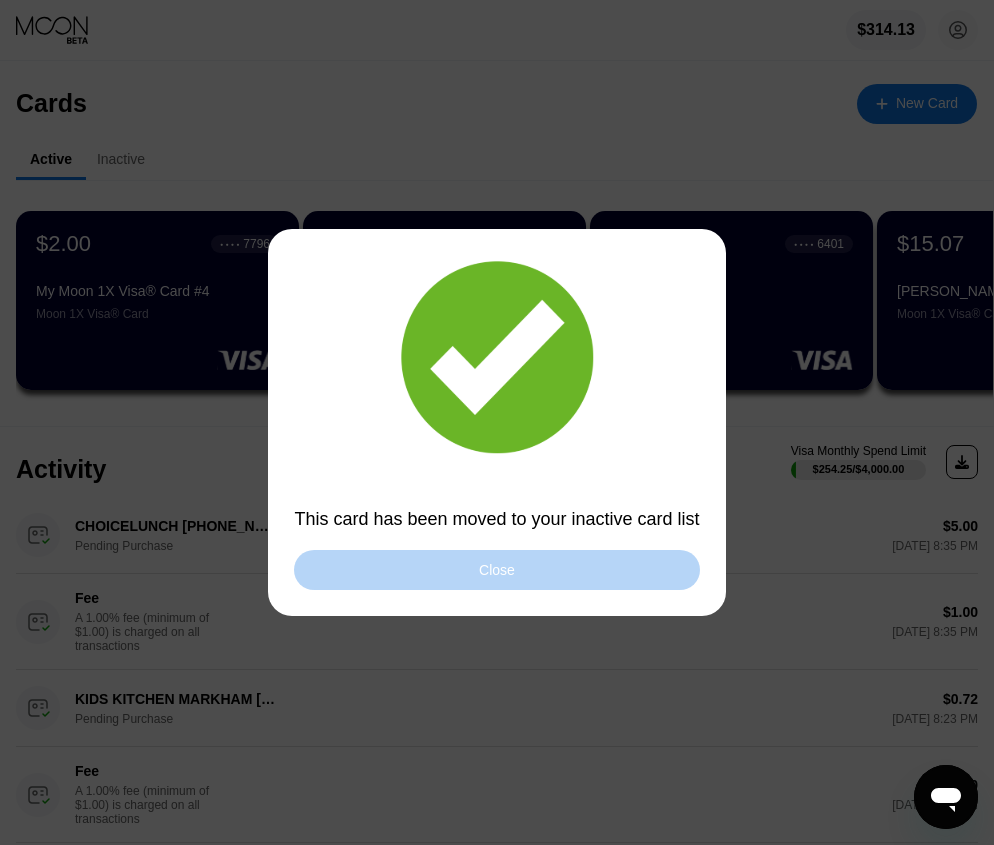 click on "Close" at bounding box center [496, 570] 